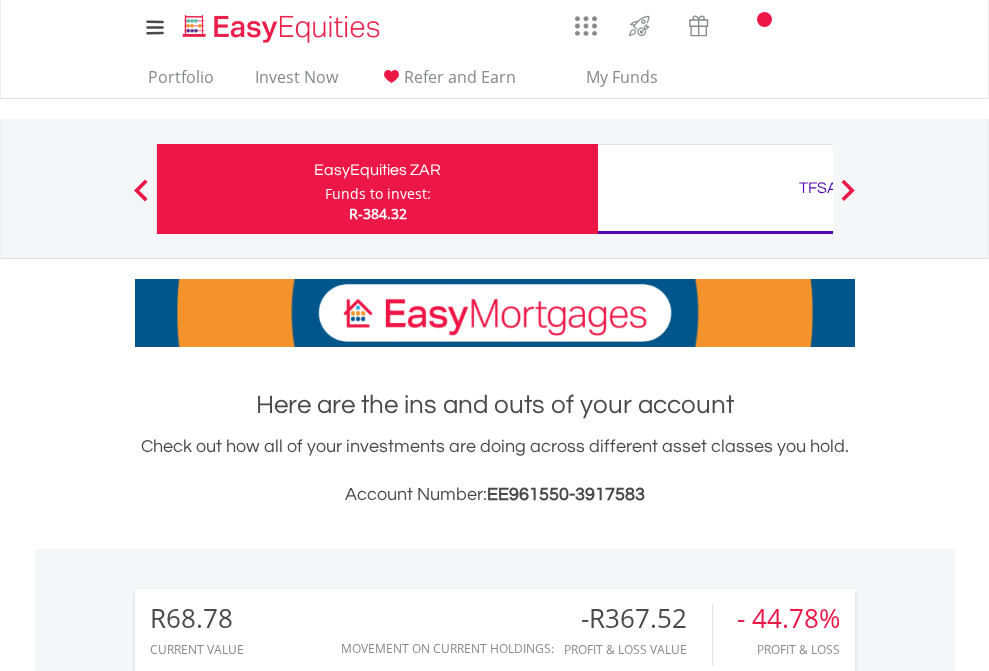 scroll, scrollTop: 0, scrollLeft: 0, axis: both 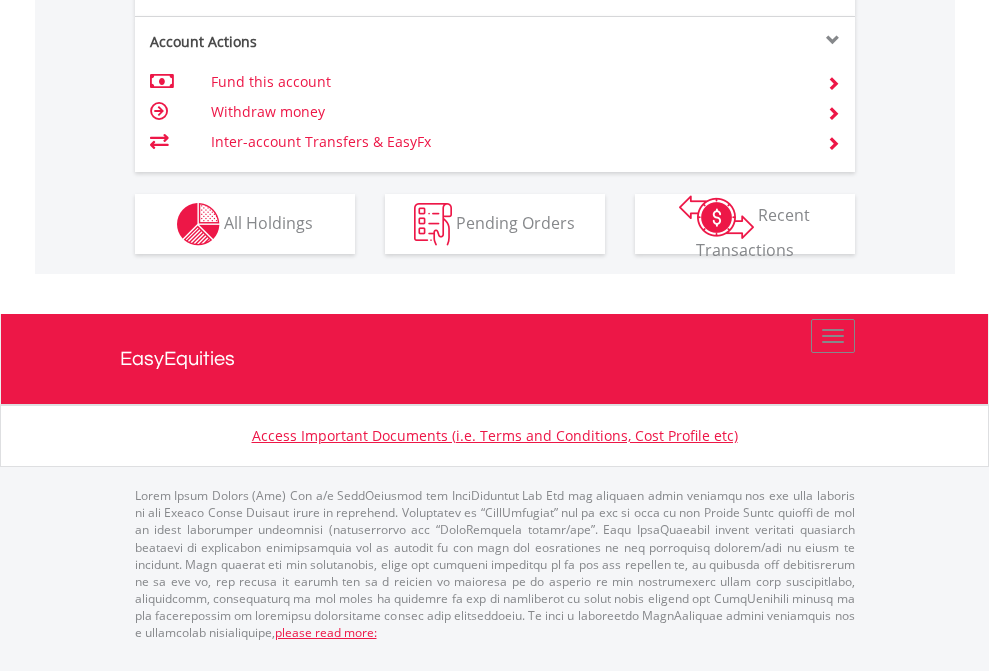 click on "Investment types" at bounding box center [706, -337] 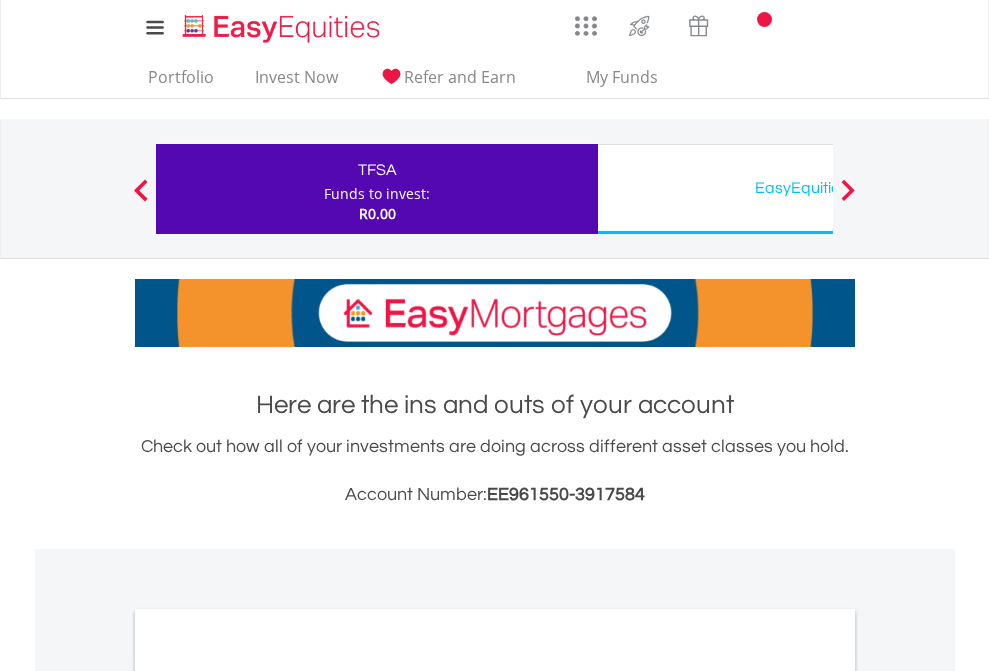 scroll, scrollTop: 0, scrollLeft: 0, axis: both 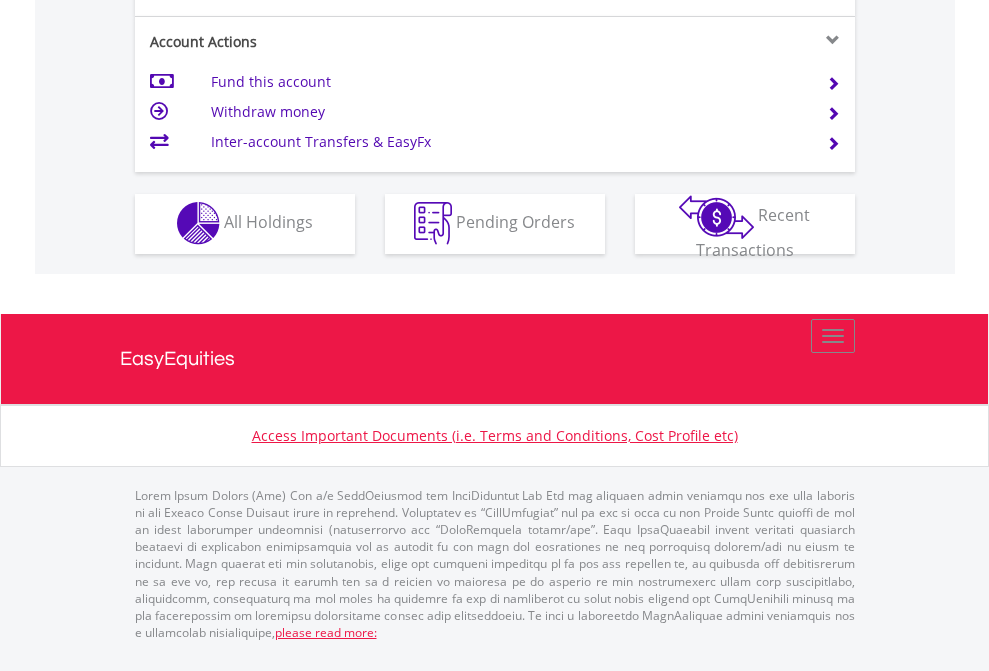 click on "Investment types" at bounding box center (706, -353) 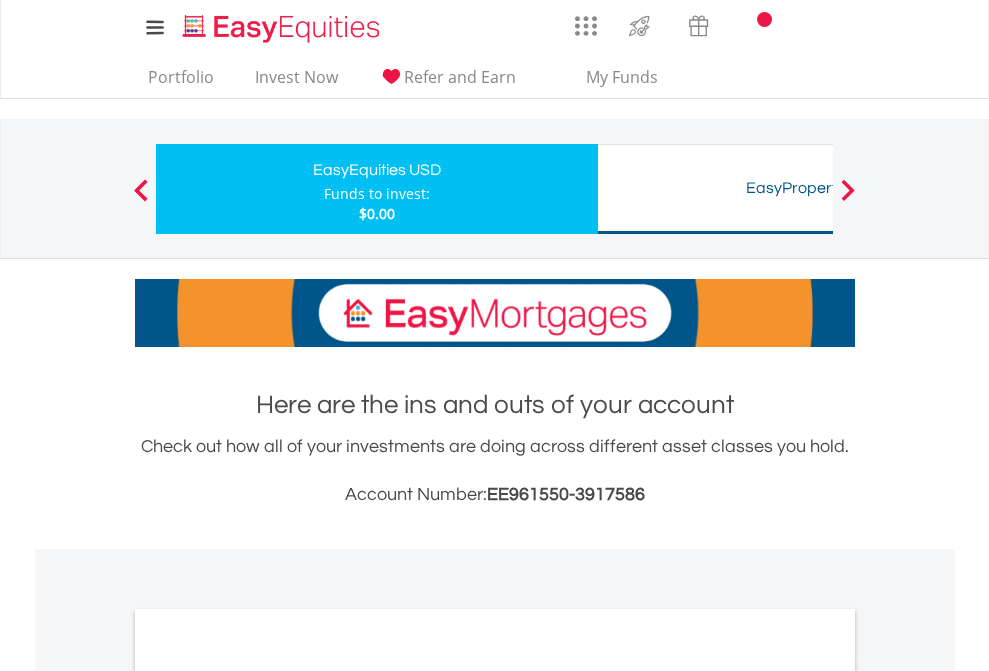 scroll, scrollTop: 0, scrollLeft: 0, axis: both 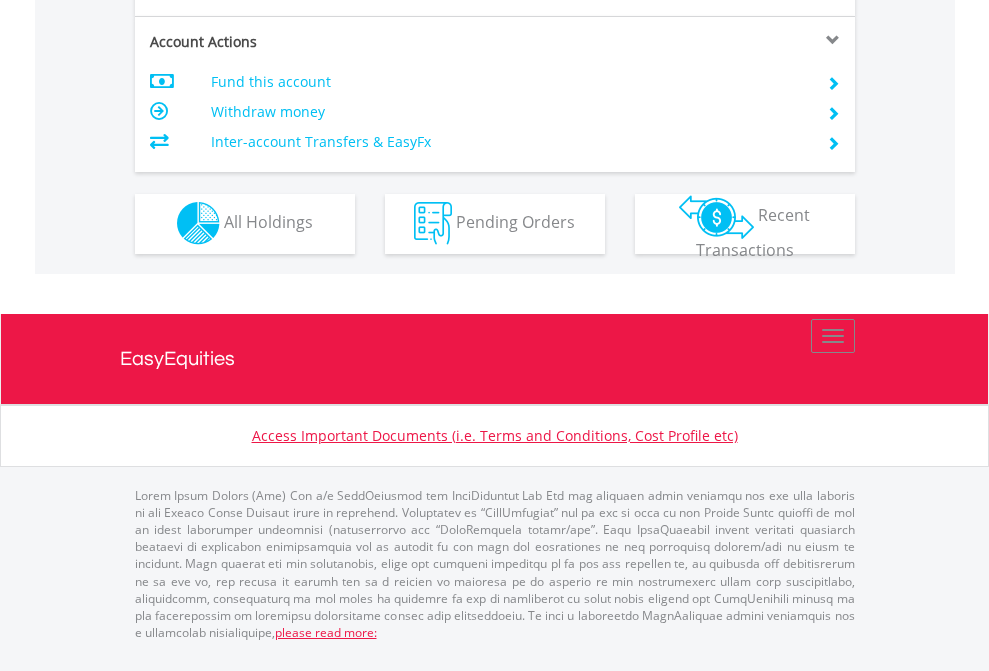 click on "Investment types" at bounding box center (706, -353) 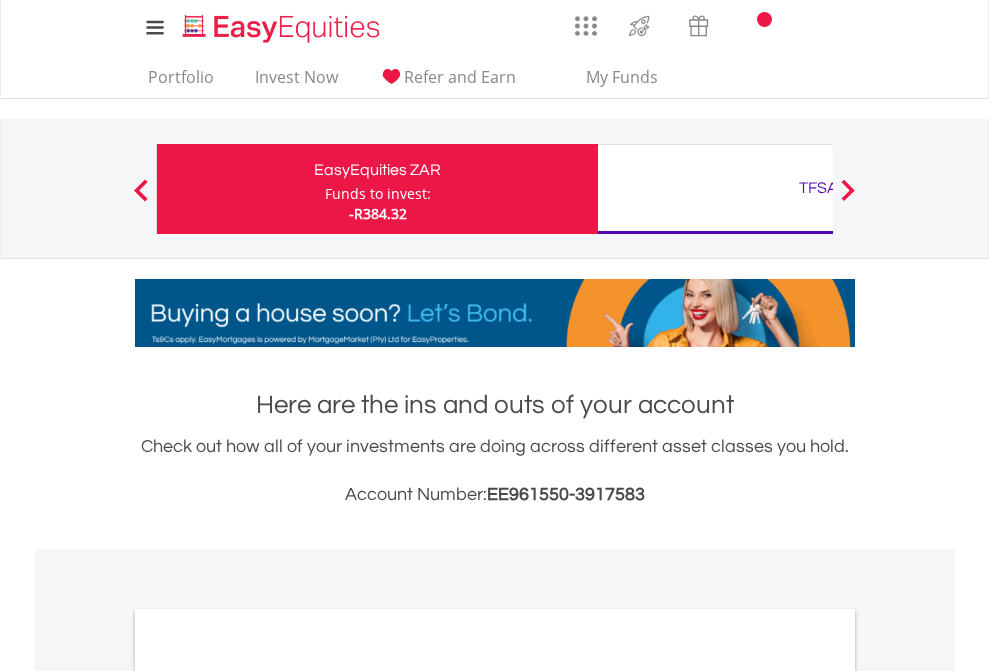 scroll, scrollTop: 1202, scrollLeft: 0, axis: vertical 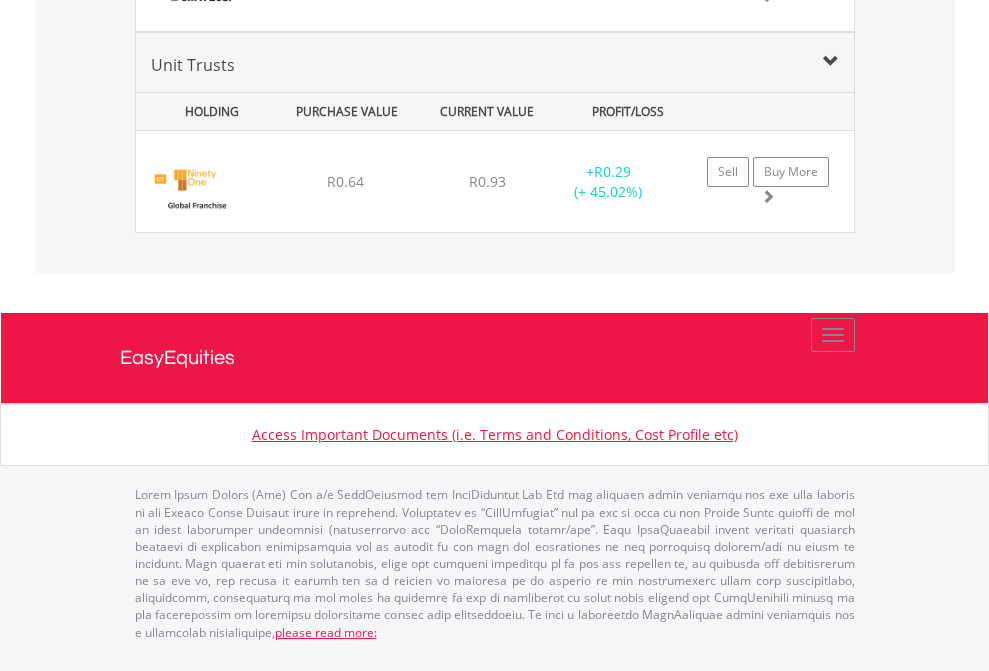 click on "TFSA" at bounding box center (818, -1928) 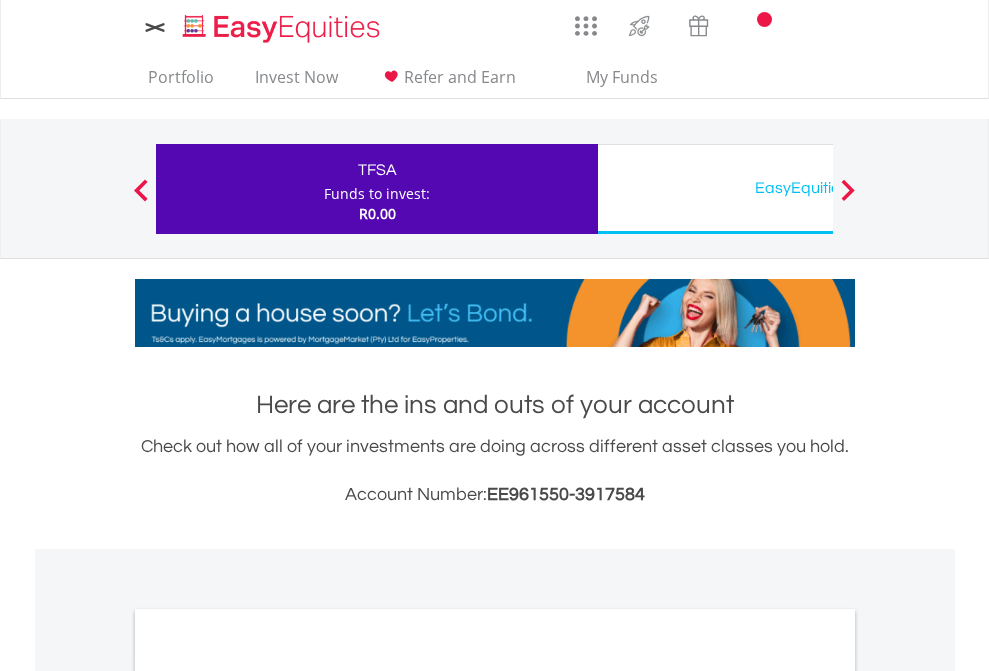 click on "All Holdings" at bounding box center (268, 1096) 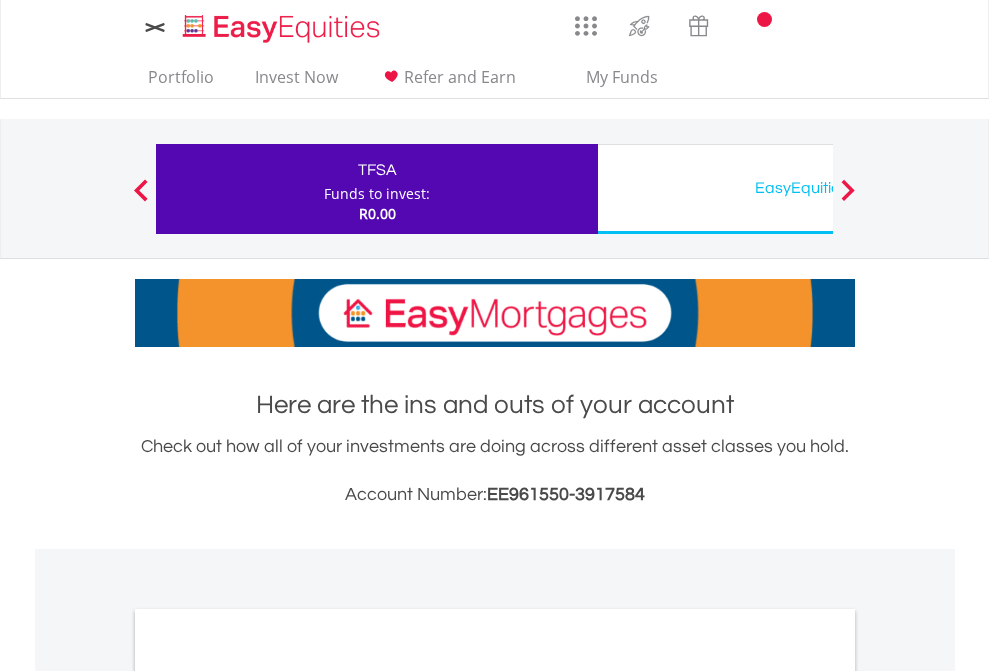 scroll, scrollTop: 1202, scrollLeft: 0, axis: vertical 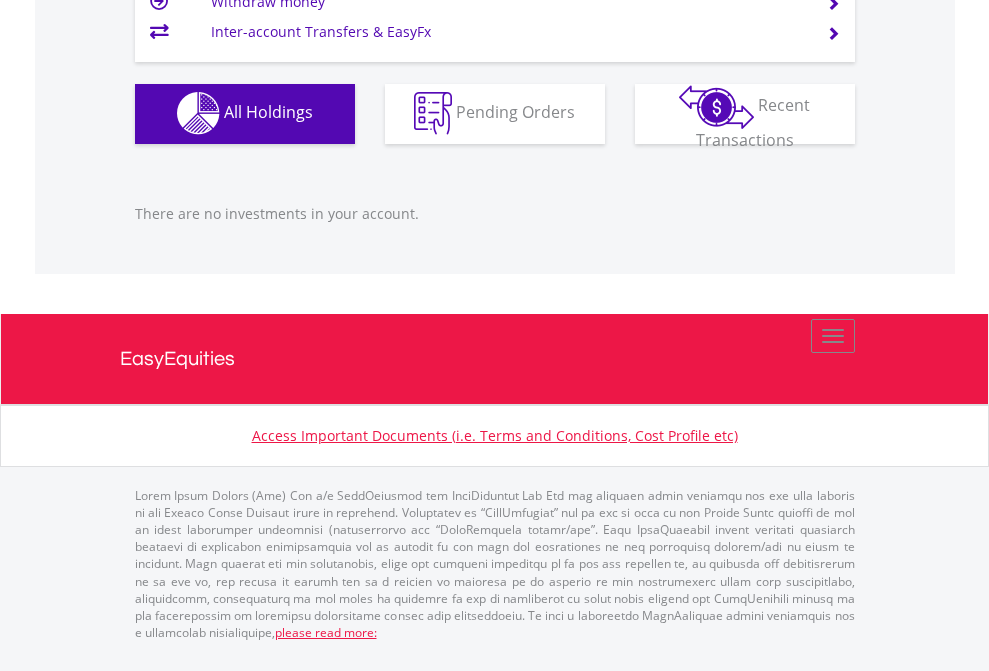 click on "EasyEquities USD" at bounding box center (818, -1142) 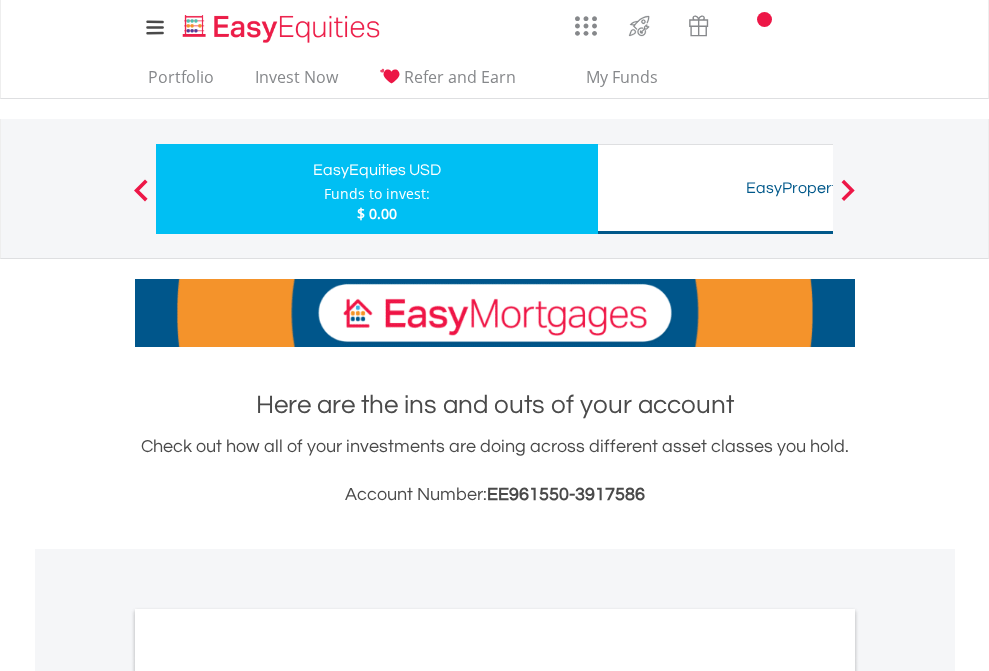 scroll, scrollTop: 1202, scrollLeft: 0, axis: vertical 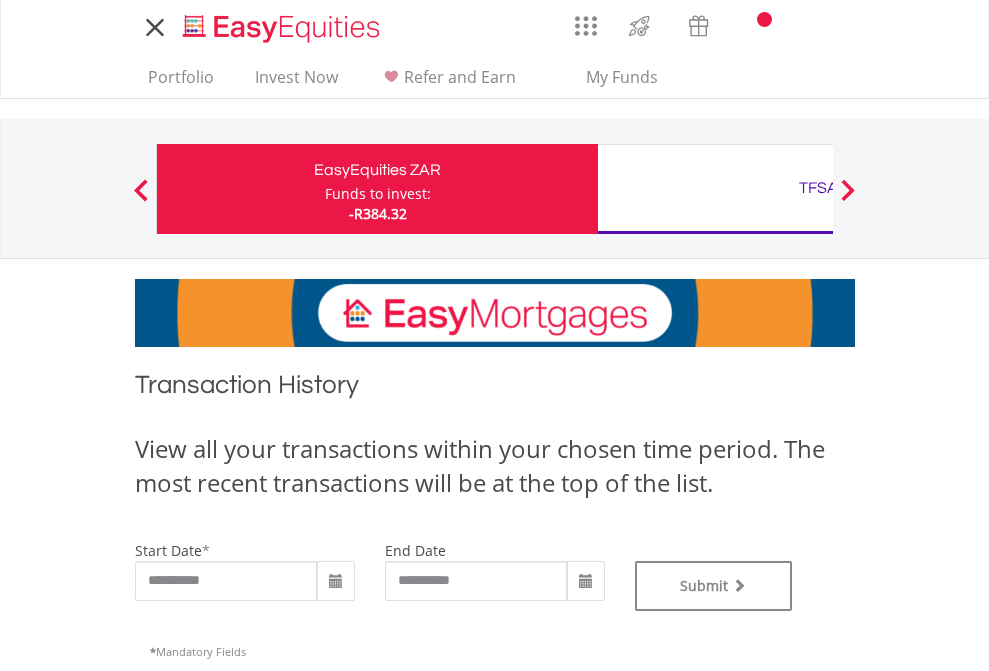 type on "**********" 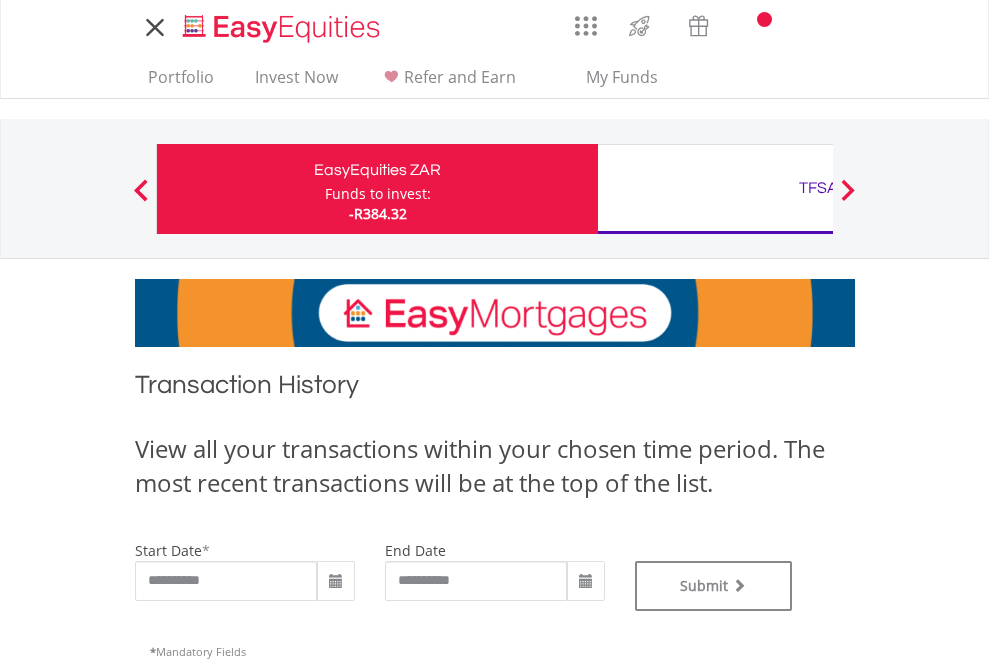scroll, scrollTop: 0, scrollLeft: 0, axis: both 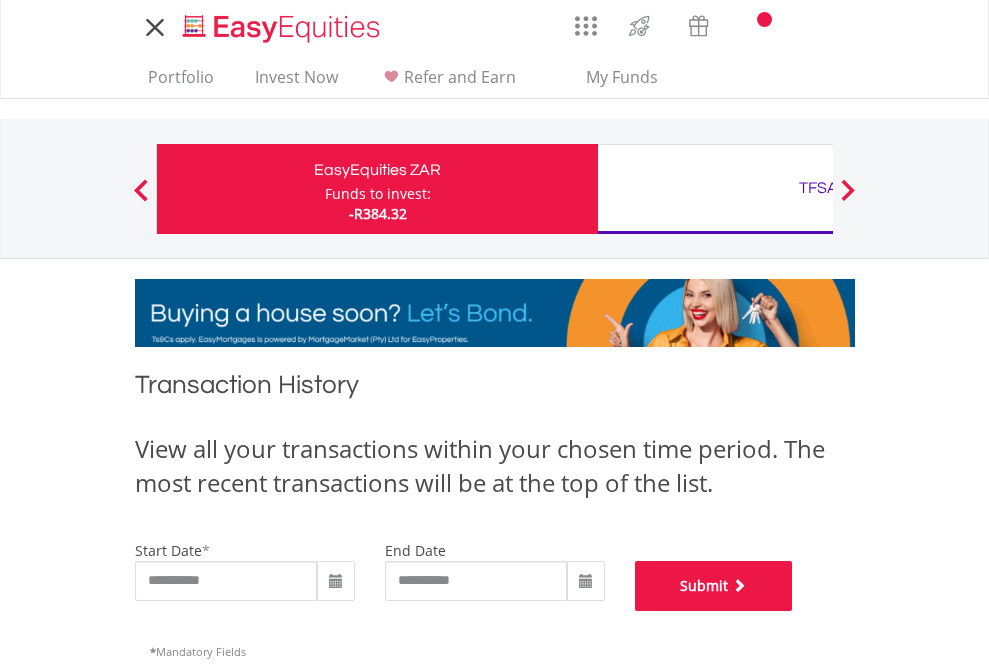 click on "Submit" at bounding box center (714, 586) 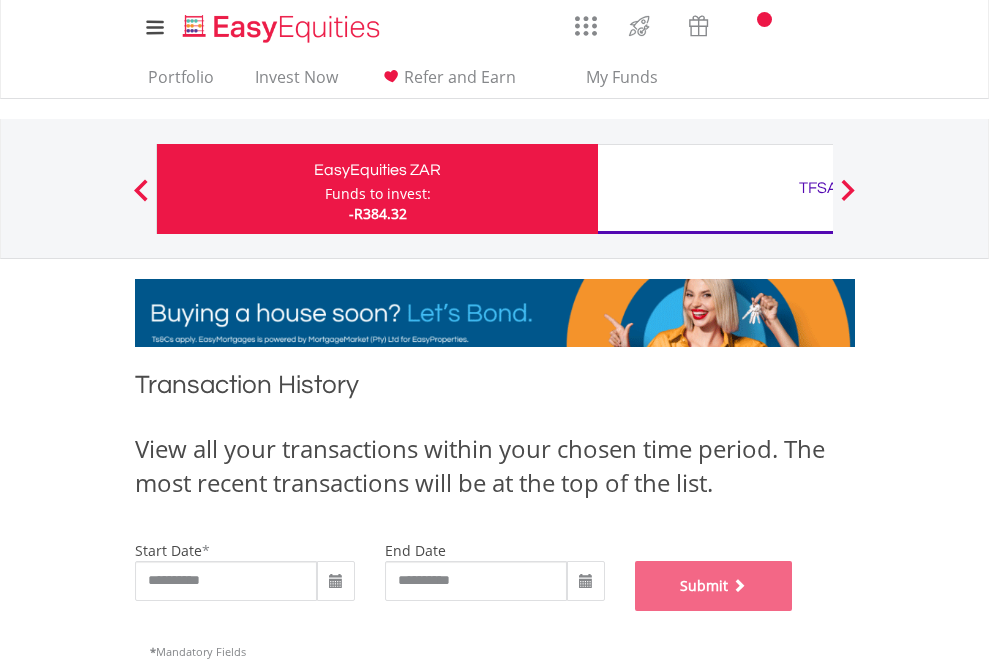 scroll, scrollTop: 811, scrollLeft: 0, axis: vertical 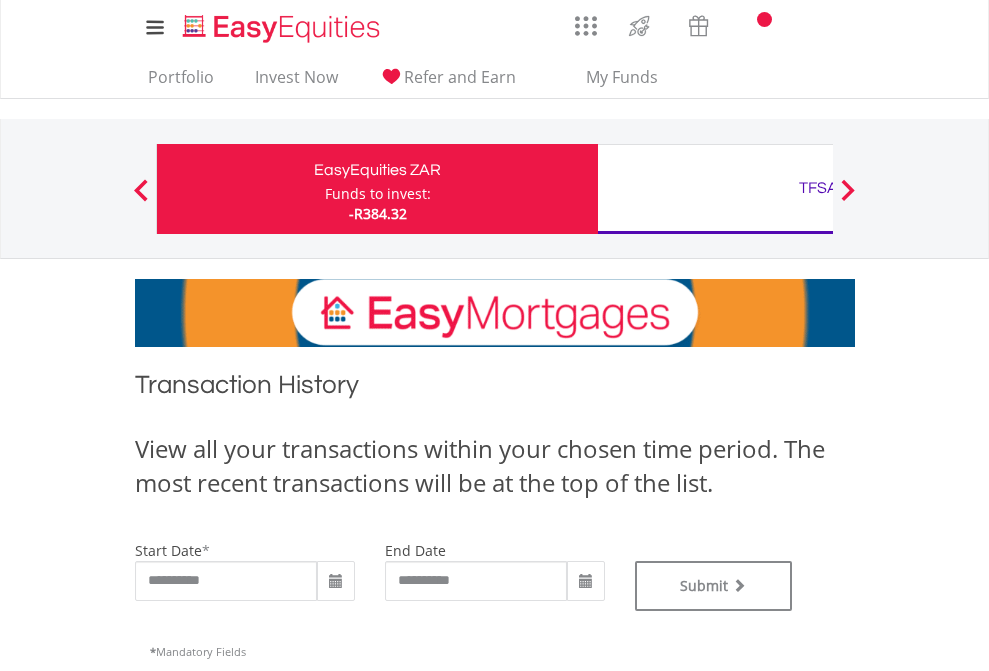 click on "TFSA" at bounding box center (818, 188) 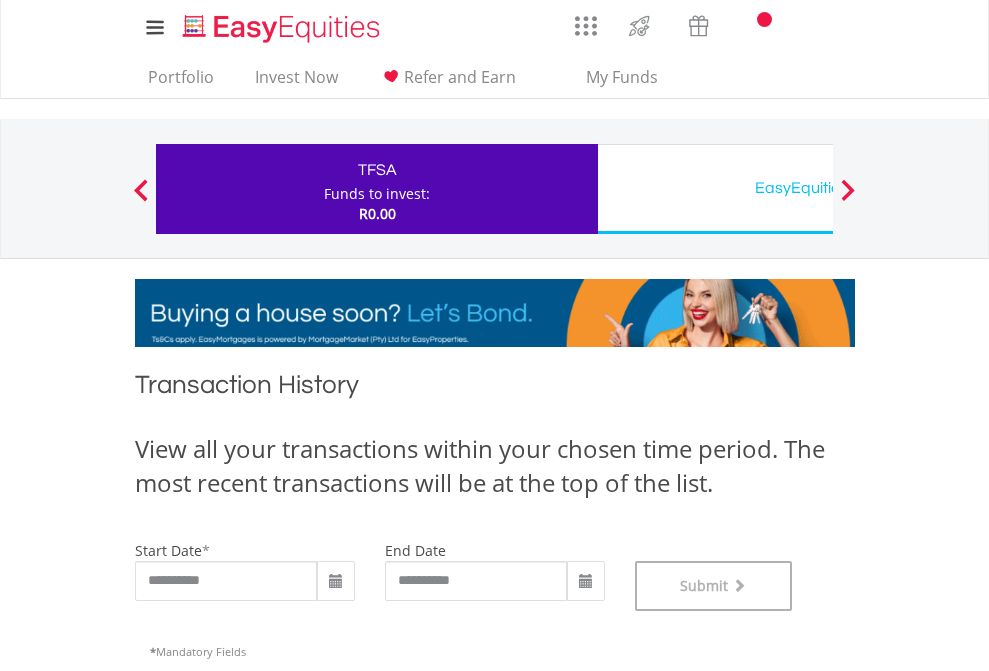 scroll, scrollTop: 811, scrollLeft: 0, axis: vertical 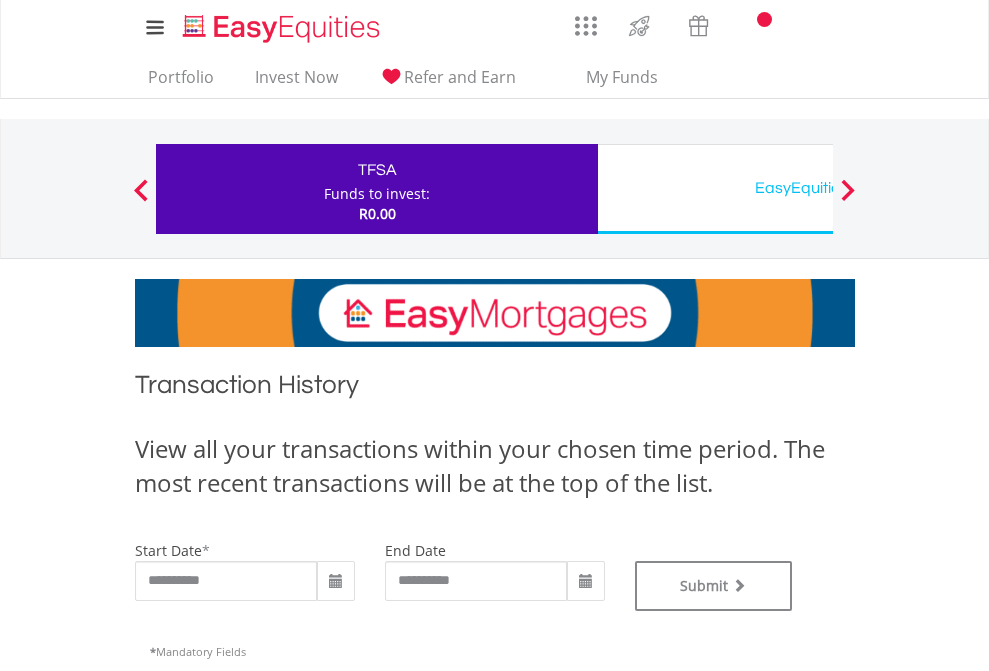 click on "EasyEquities USD" at bounding box center [818, 188] 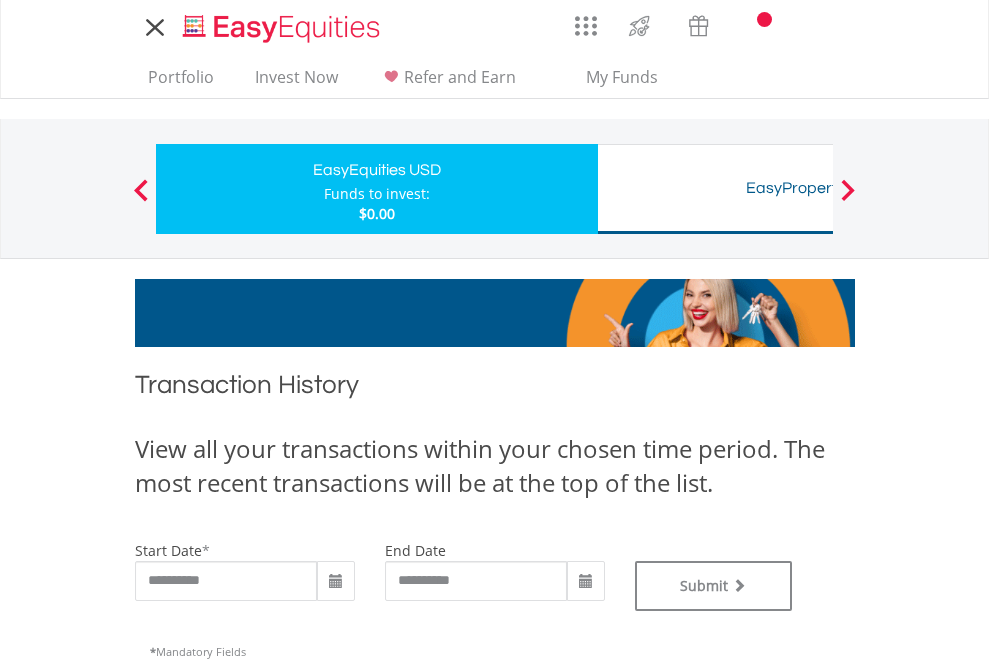 scroll, scrollTop: 0, scrollLeft: 0, axis: both 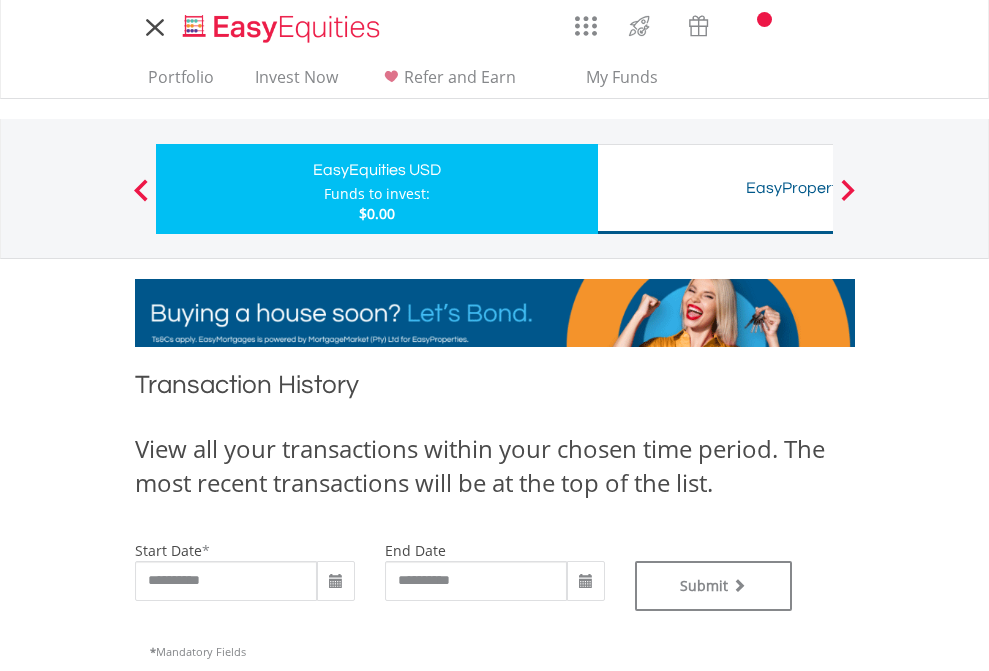 type on "**********" 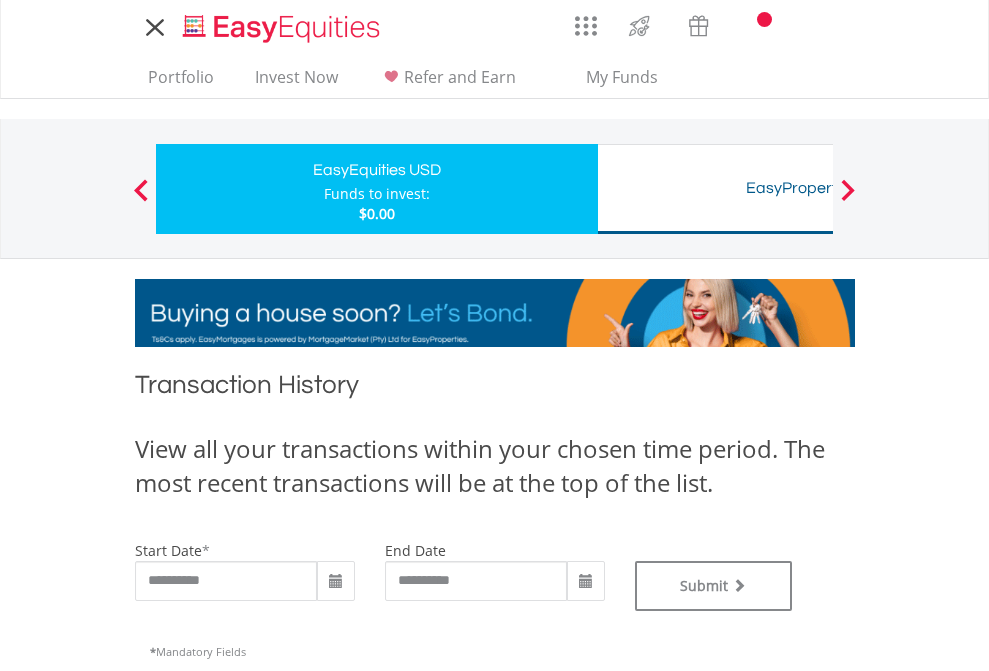 type on "**********" 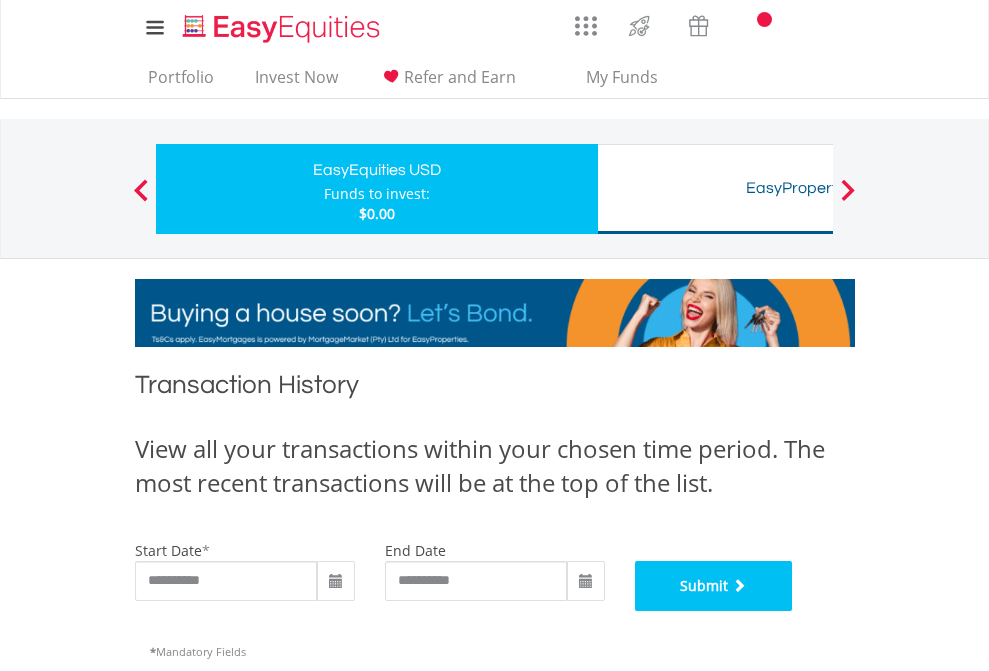 click on "Submit" at bounding box center [714, 586] 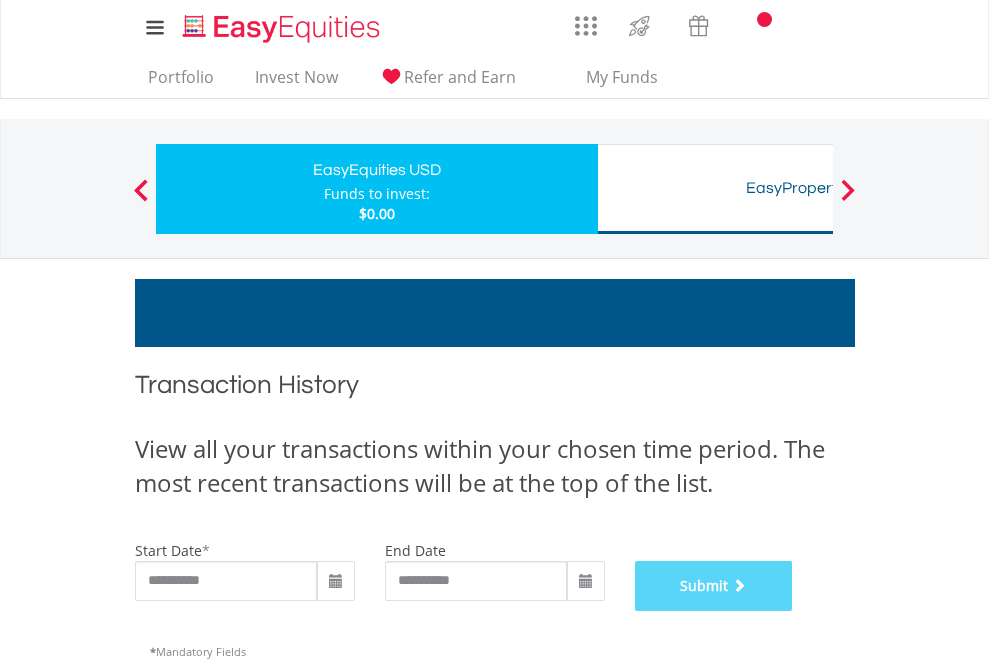 scroll, scrollTop: 811, scrollLeft: 0, axis: vertical 